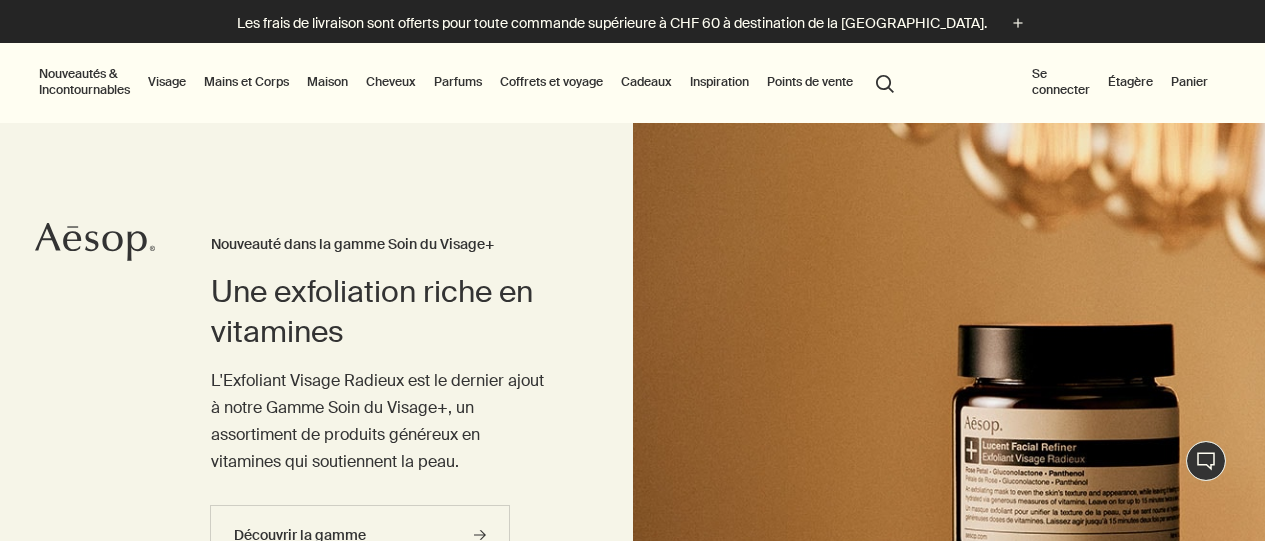 scroll, scrollTop: 0, scrollLeft: 0, axis: both 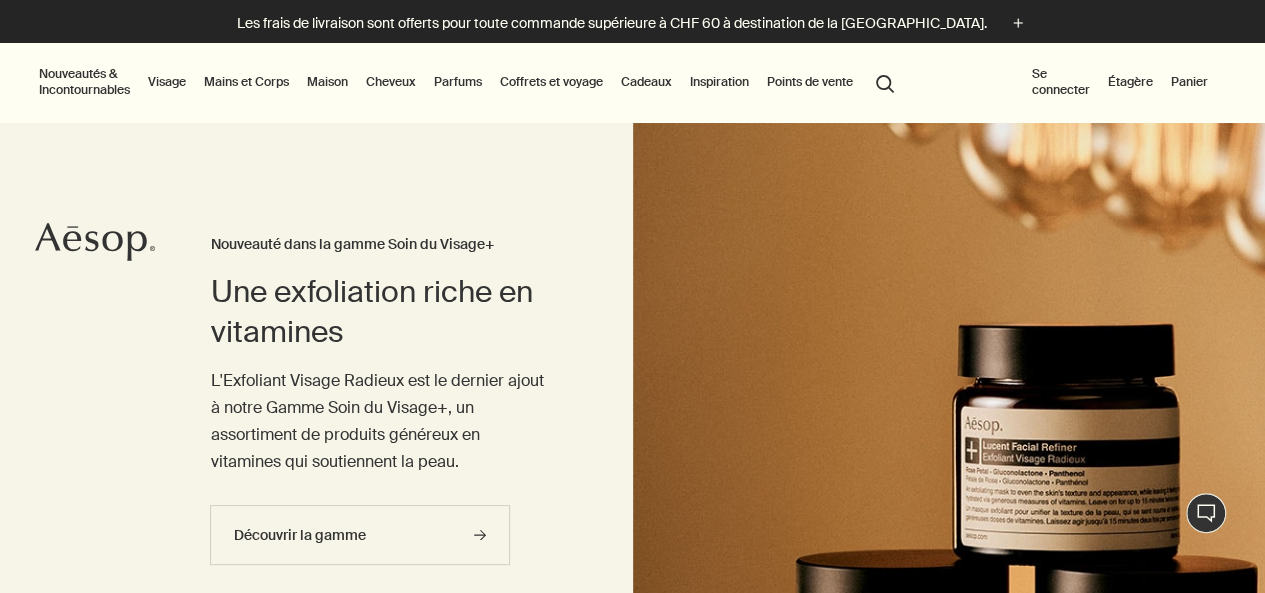 click on "Mains et Corps" at bounding box center (246, 82) 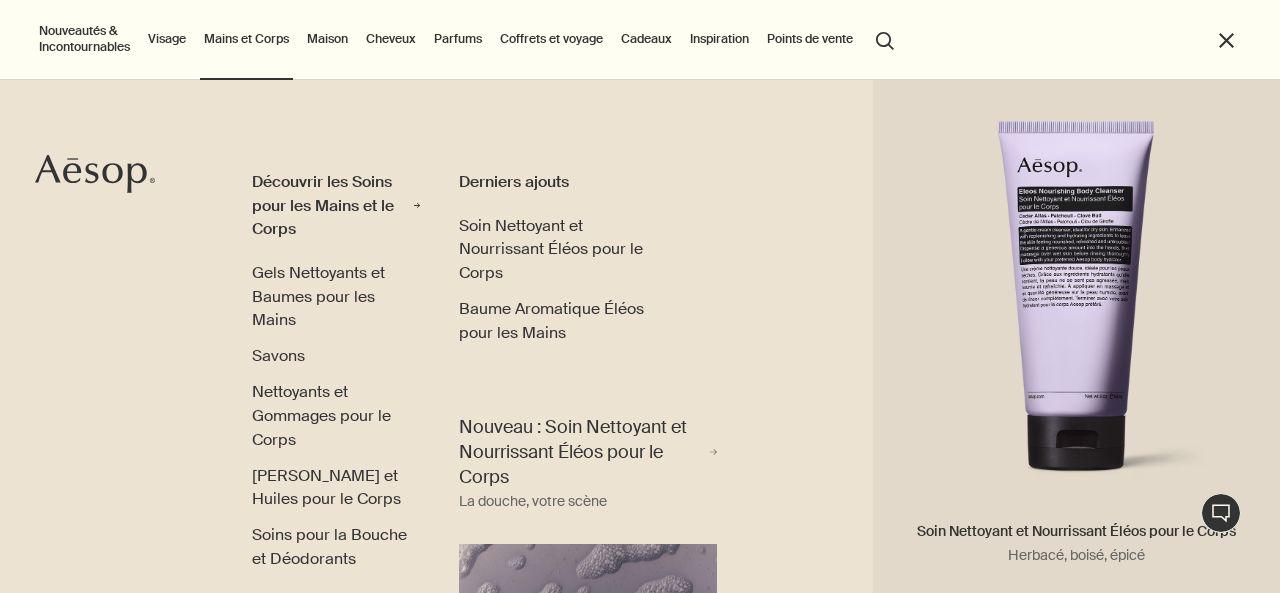 scroll, scrollTop: 93, scrollLeft: 0, axis: vertical 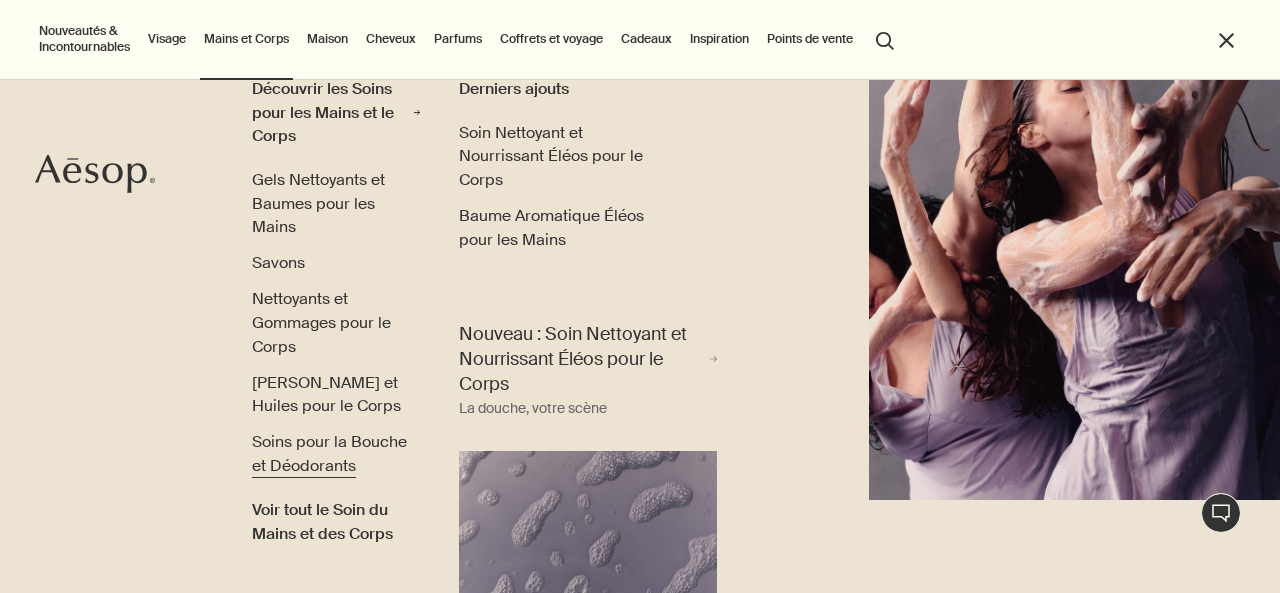 click on "Soins pour la Bouche et Déodorants" at bounding box center (329, 453) 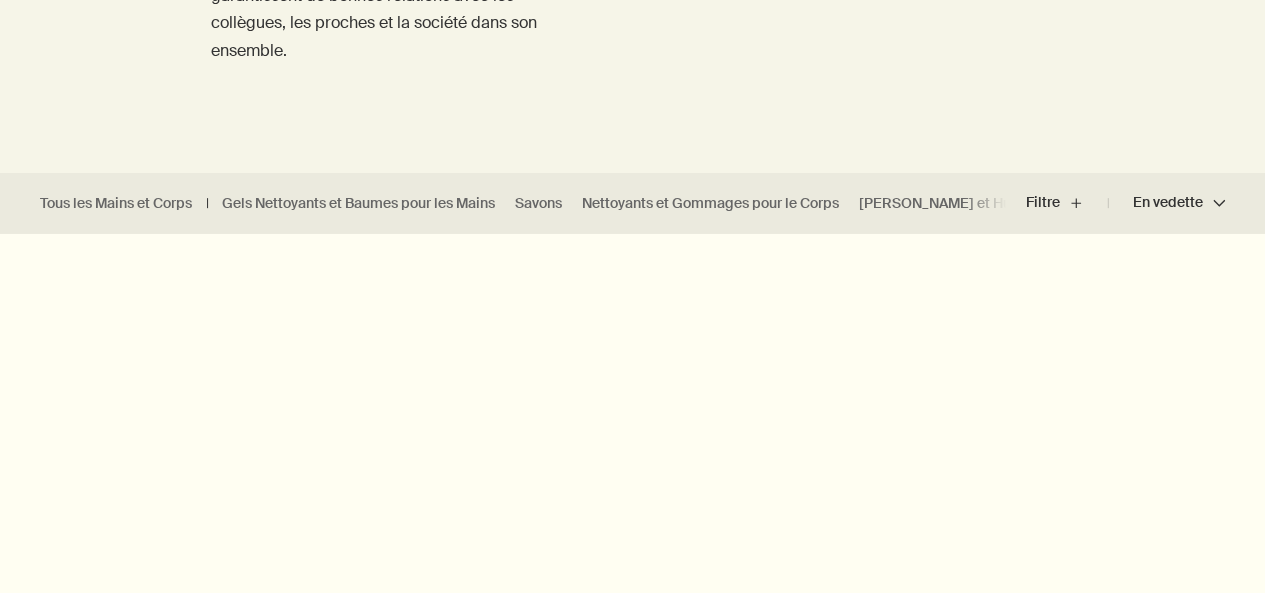 scroll, scrollTop: 400, scrollLeft: 0, axis: vertical 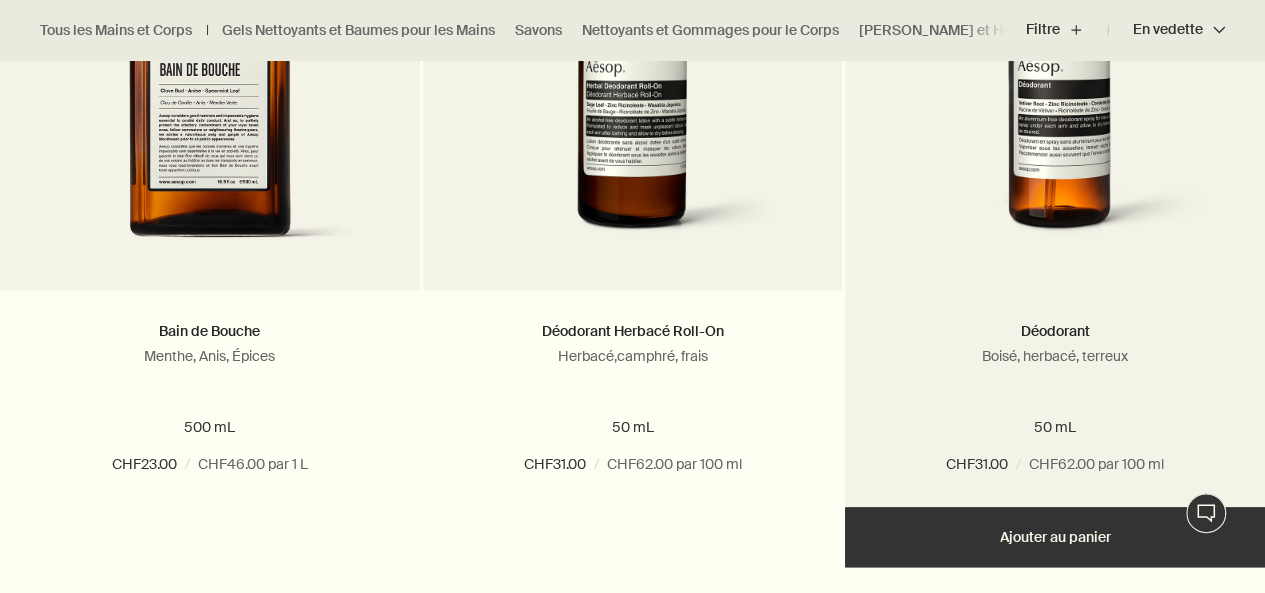 click on "Ajouter Ajouter au panier" at bounding box center (1055, 537) 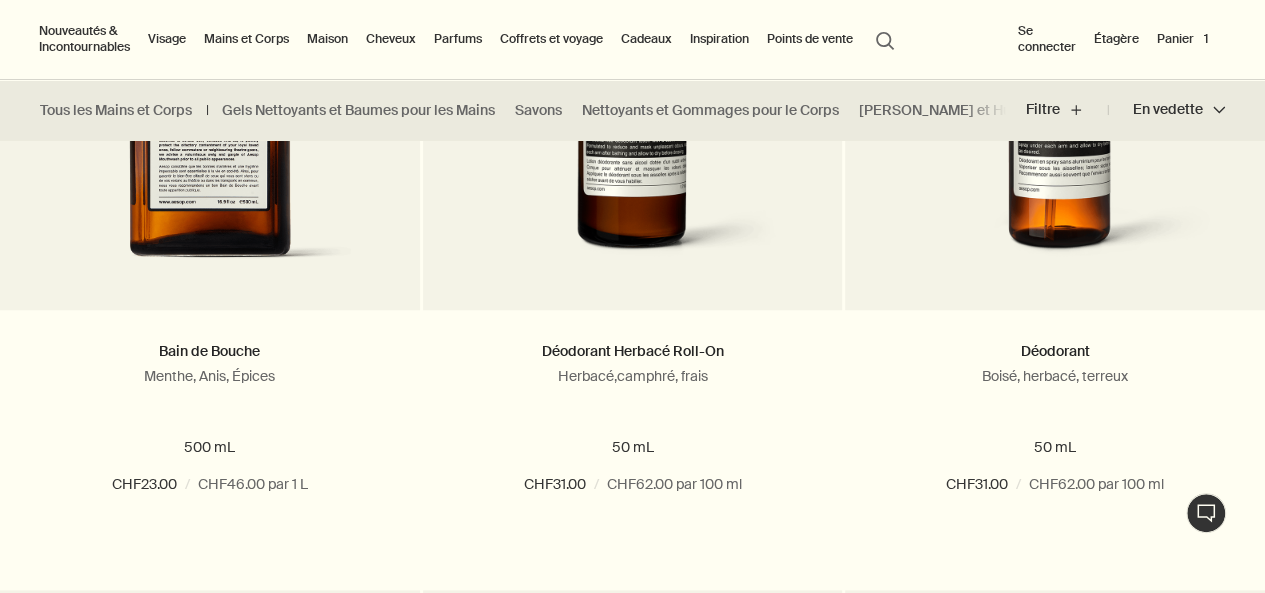 scroll, scrollTop: 700, scrollLeft: 0, axis: vertical 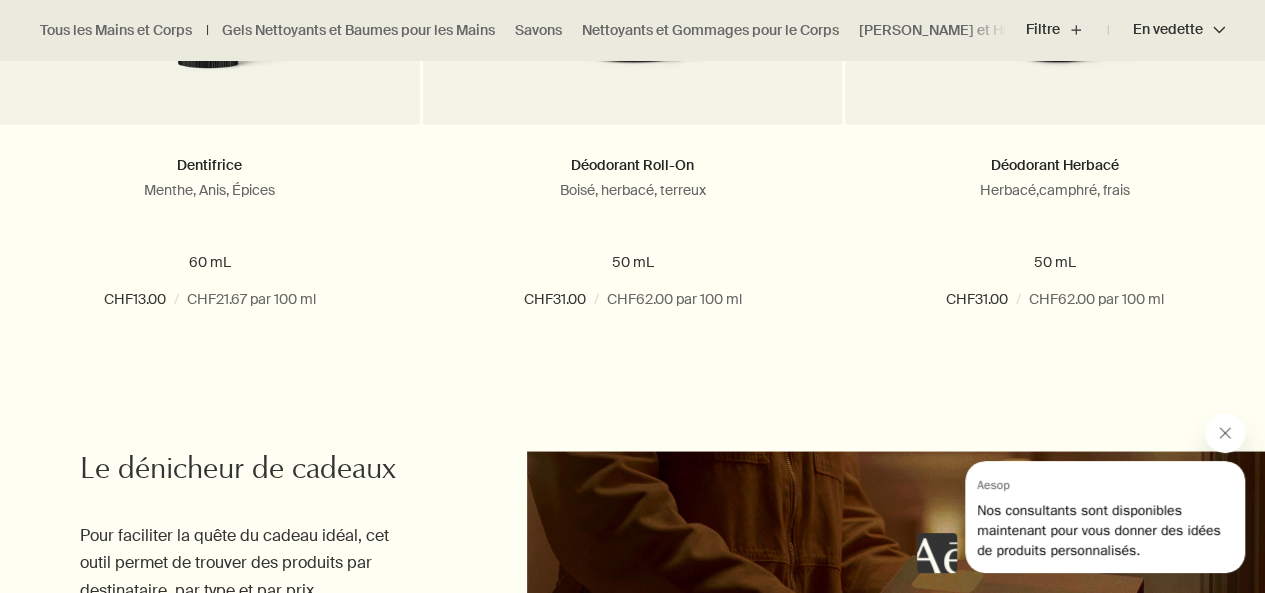 click 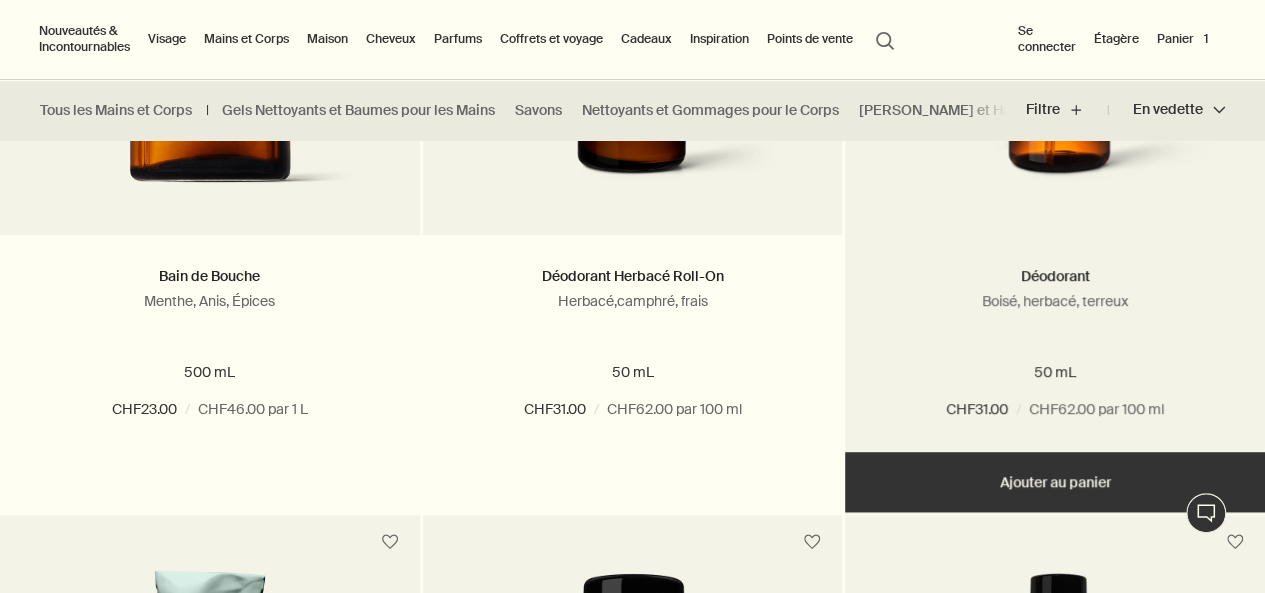 scroll, scrollTop: 800, scrollLeft: 0, axis: vertical 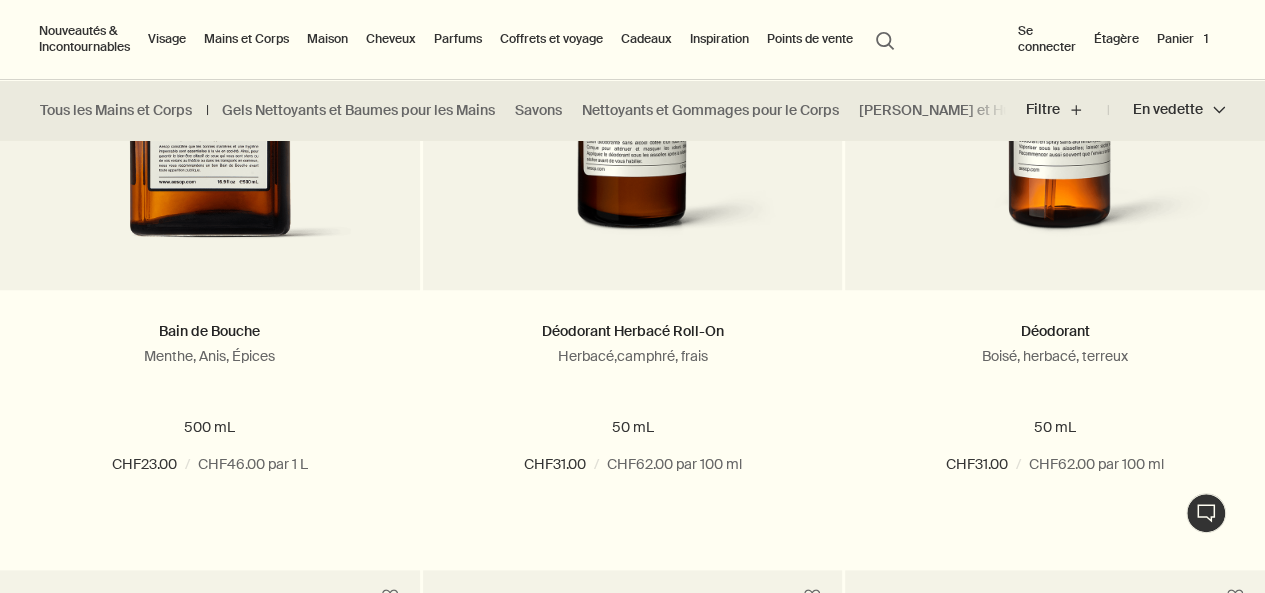 click on "Panier 1" at bounding box center (1182, 39) 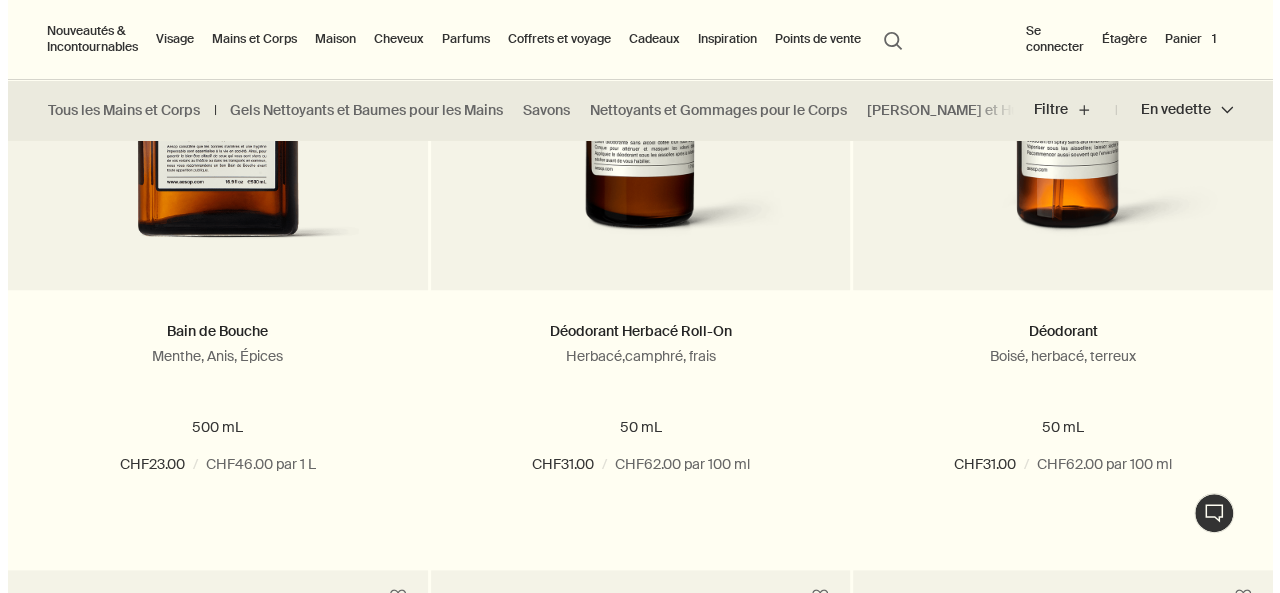 scroll, scrollTop: 0, scrollLeft: 0, axis: both 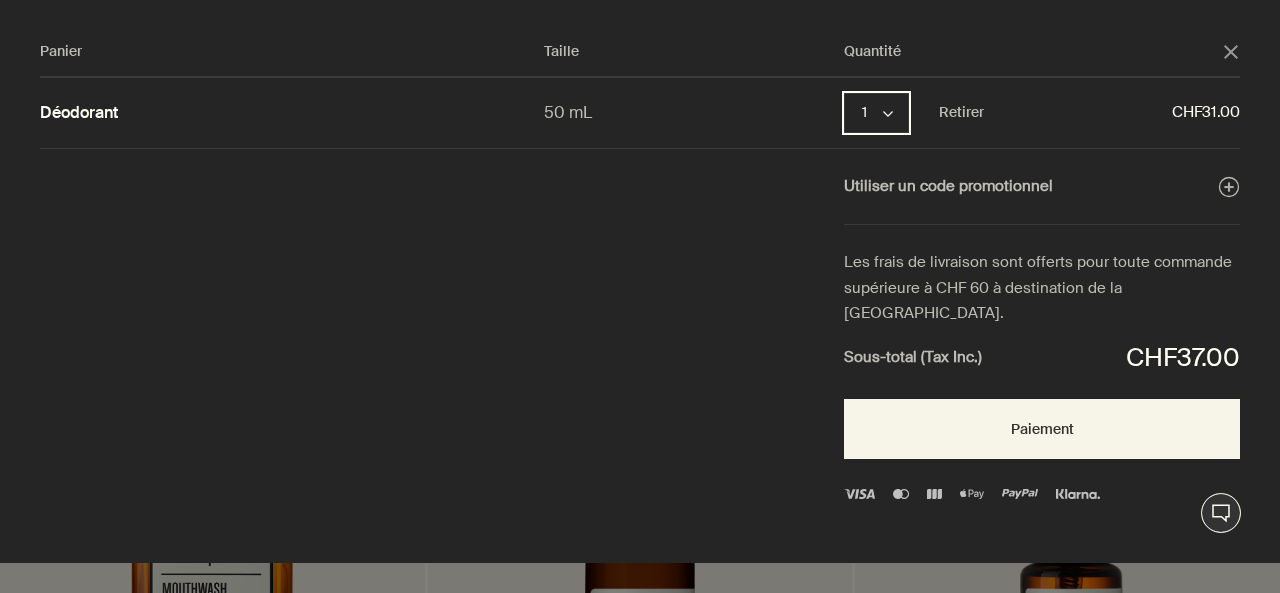click on "1 chevron" at bounding box center (876, 113) 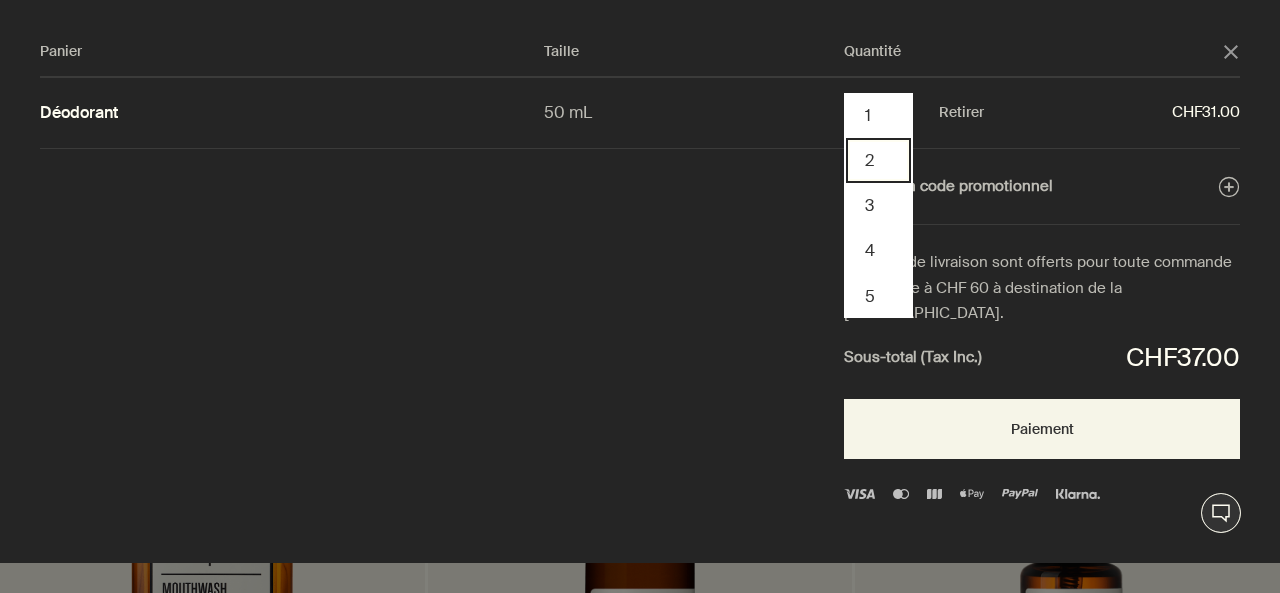 click on "2" at bounding box center [878, 160] 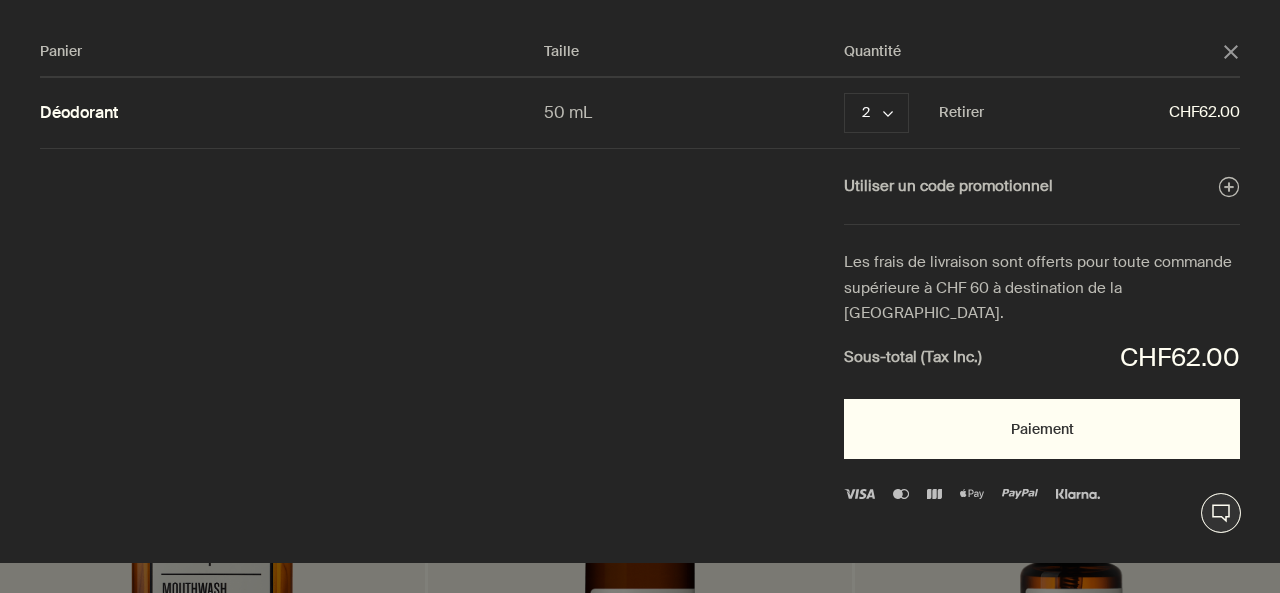 click on "Paiement" at bounding box center [1042, 429] 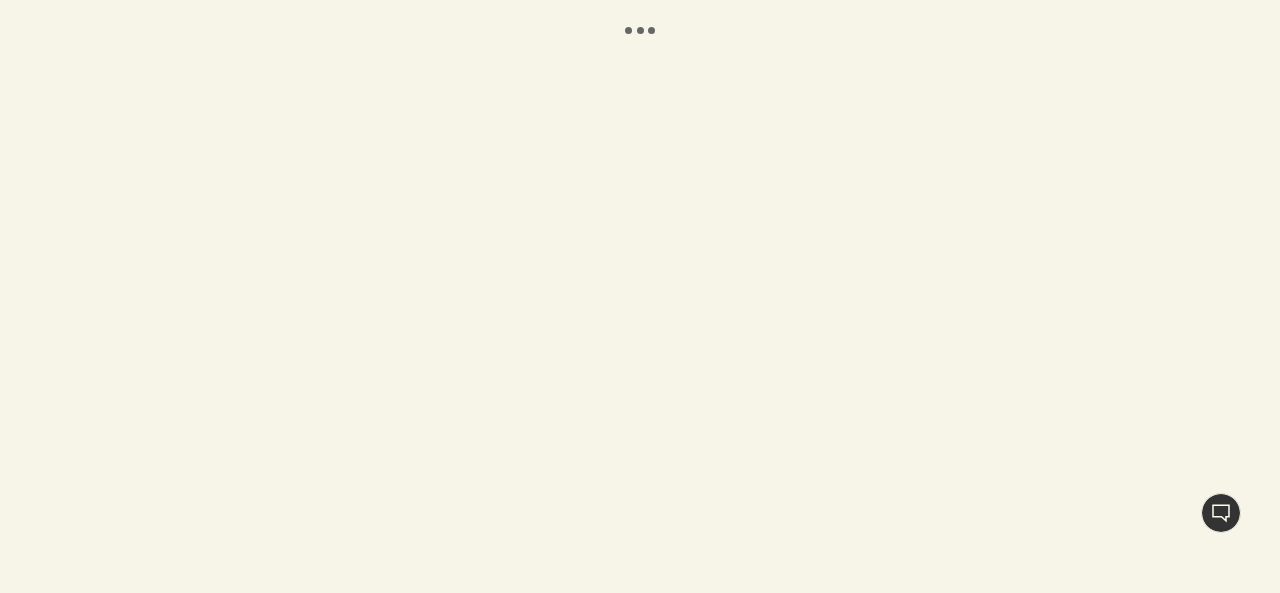 scroll, scrollTop: 0, scrollLeft: 0, axis: both 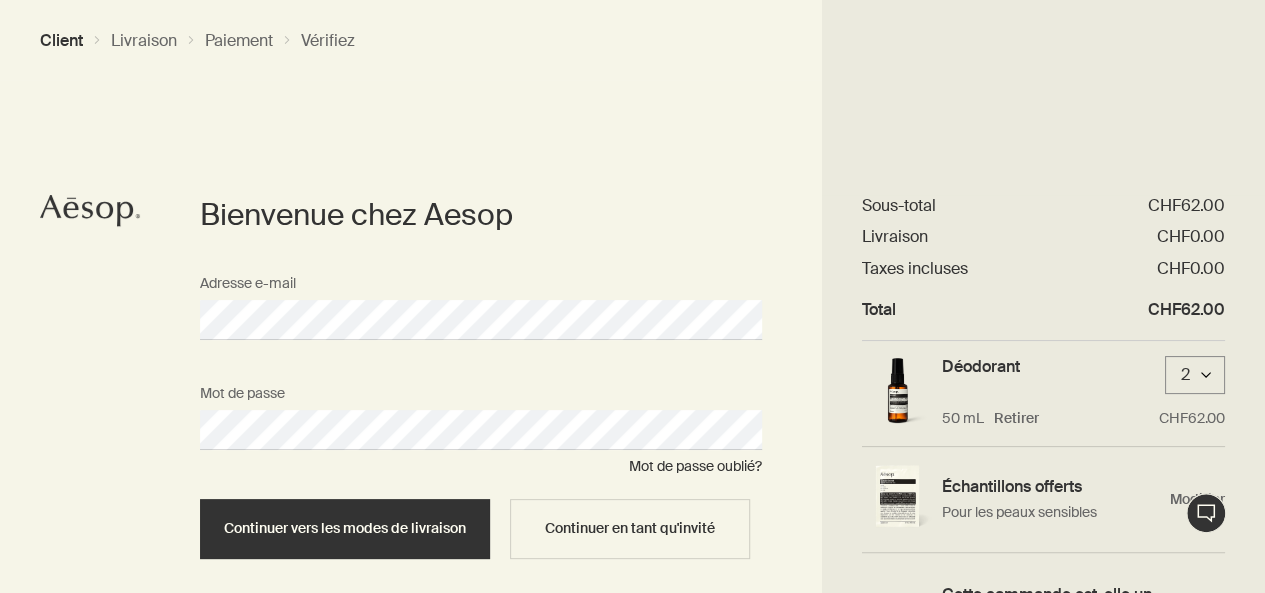 click on "Continuer vers les modes de livraison" at bounding box center [345, 529] 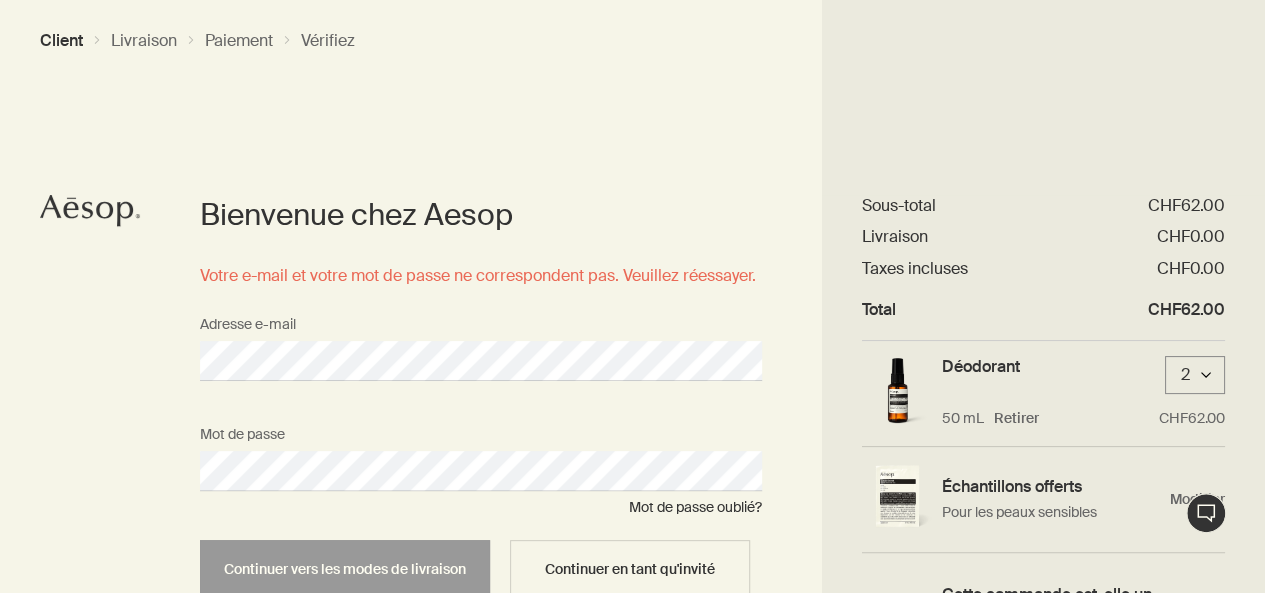 click on "Bienvenue chez Aesop Votre e-mail et votre mot de passe ne correspondent pas. Veuillez réessayer. Adresse e-mail Mot de passe Mot de passe oublié? Continuer vers les modes de livraison Continuer en tant qu'invité" at bounding box center (481, 464) 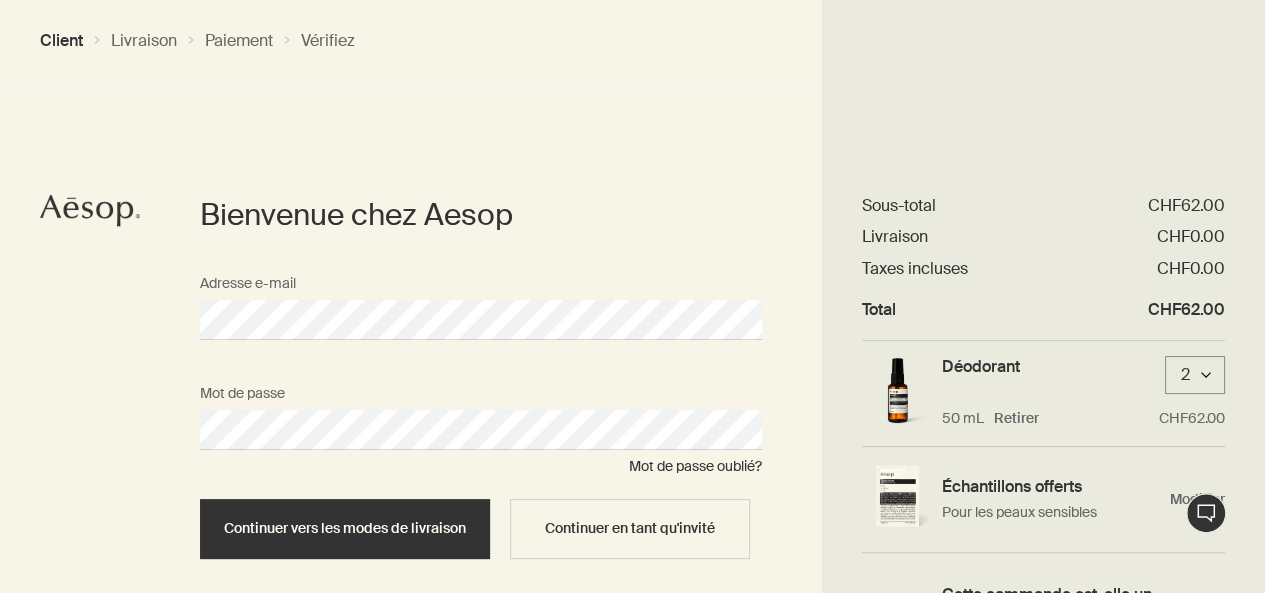 click on "Continuer vers les modes de livraison" at bounding box center [345, 529] 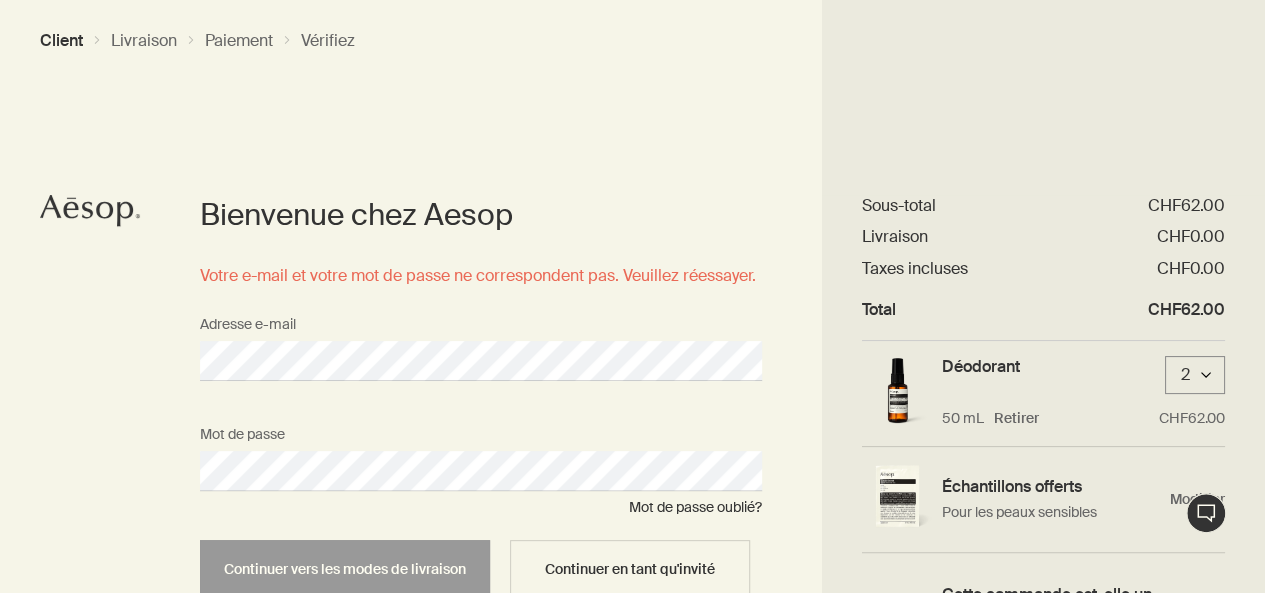 click on "Bienvenue chez Aesop Votre e-mail et votre mot de passe ne correspondent pas. Veuillez réessayer. Adresse e-mail Mot de passe Mot de passe oublié? Continuer vers les modes de livraison Continuer en tant qu'invité" at bounding box center (481, 464) 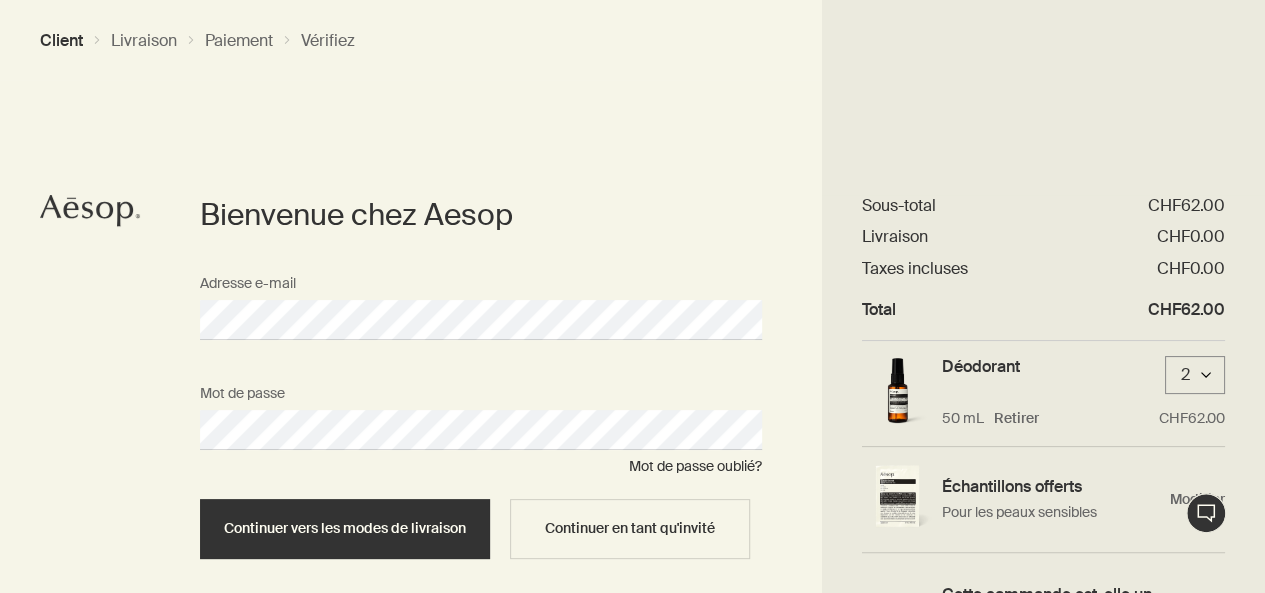 click on "Continuer vers les modes de livraison" at bounding box center (345, 529) 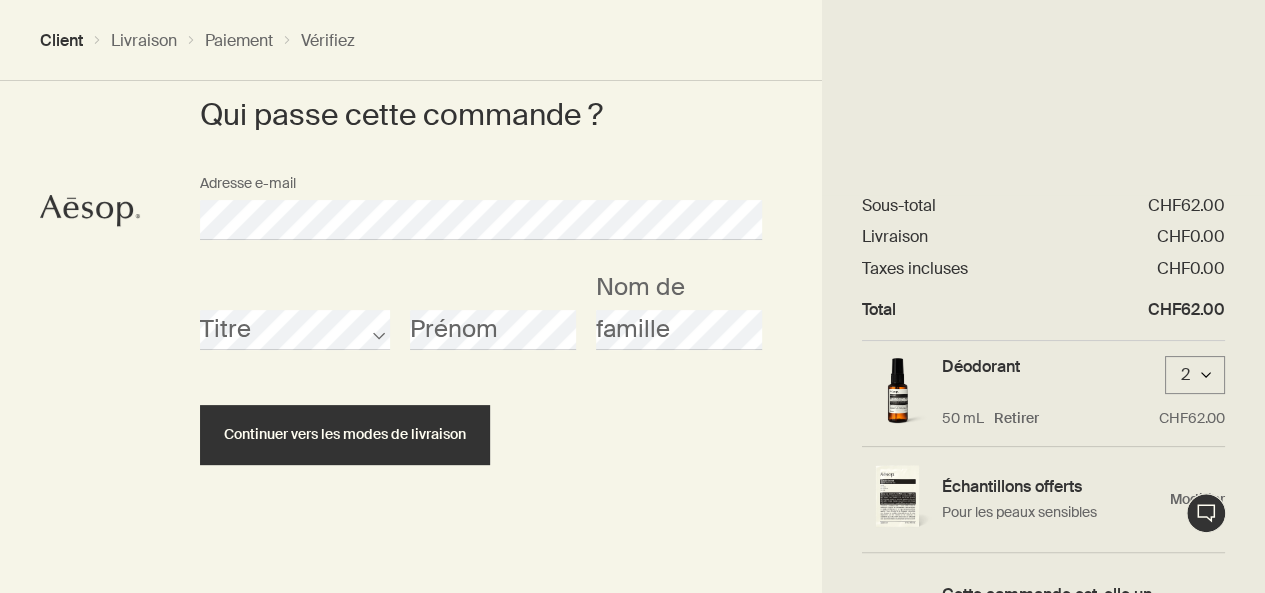 scroll, scrollTop: 0, scrollLeft: 0, axis: both 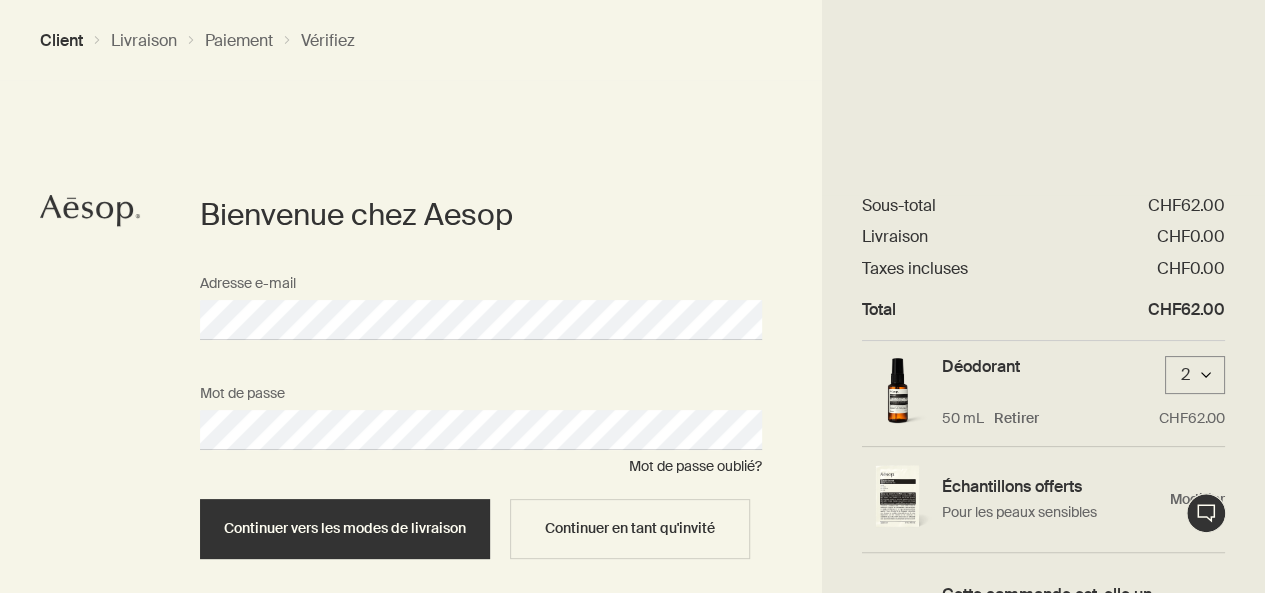 click on "Continuer vers les modes de livraison" at bounding box center [345, 529] 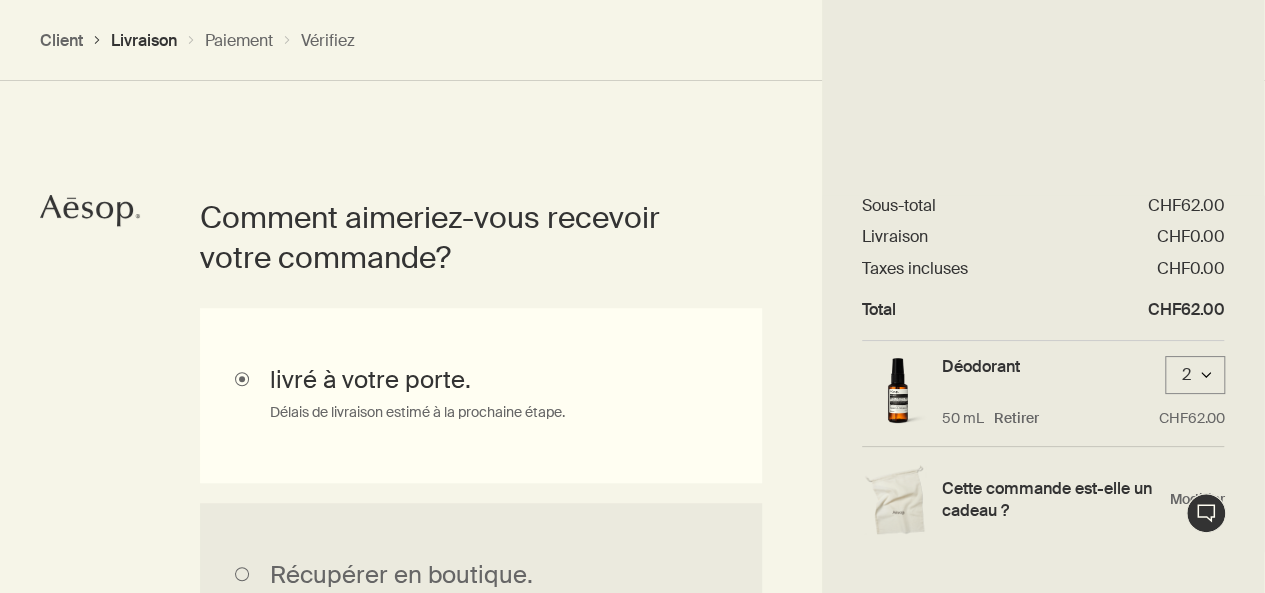 scroll, scrollTop: 447, scrollLeft: 0, axis: vertical 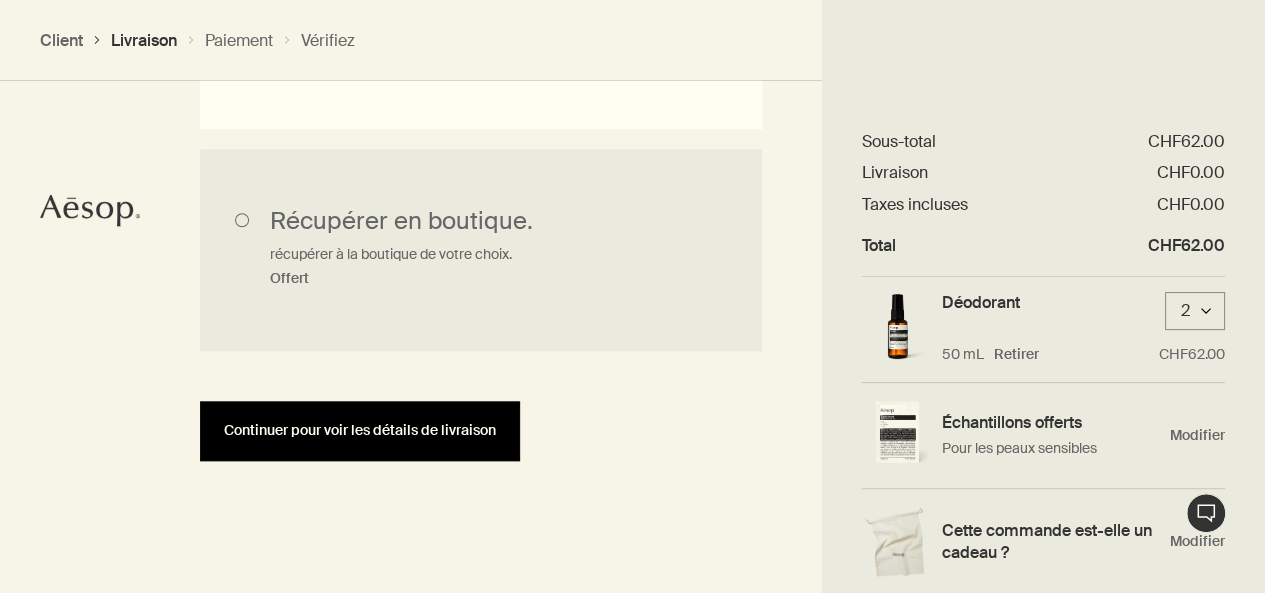 click on "Continuer pour voir les détails de livraison" at bounding box center [360, 430] 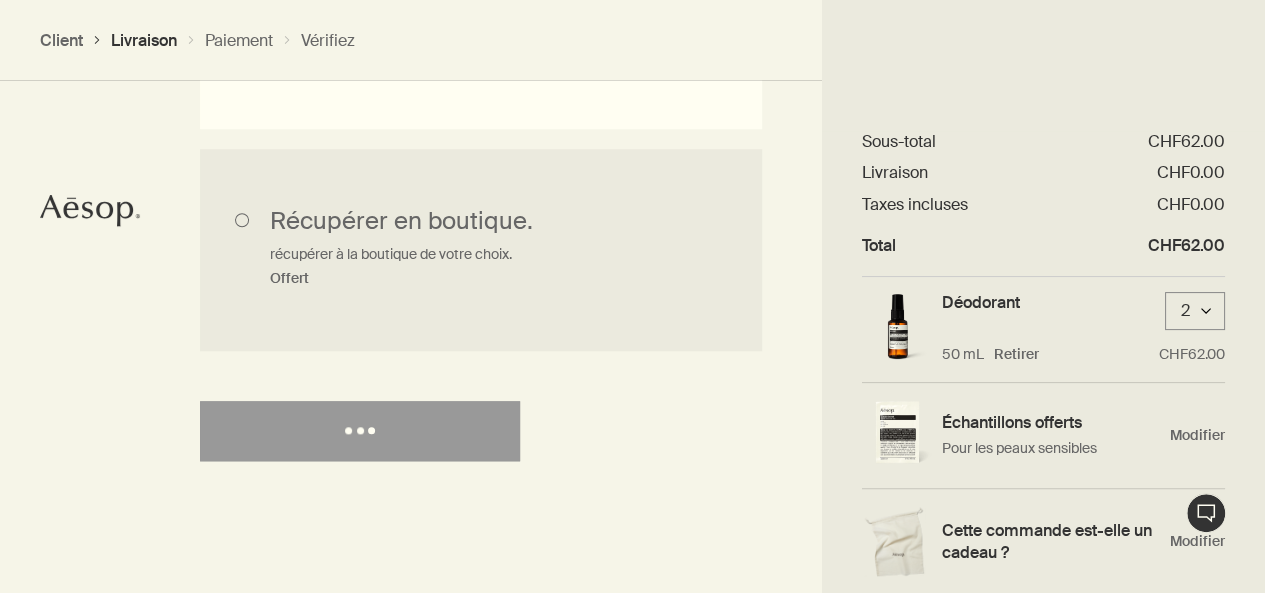 select on "CH" 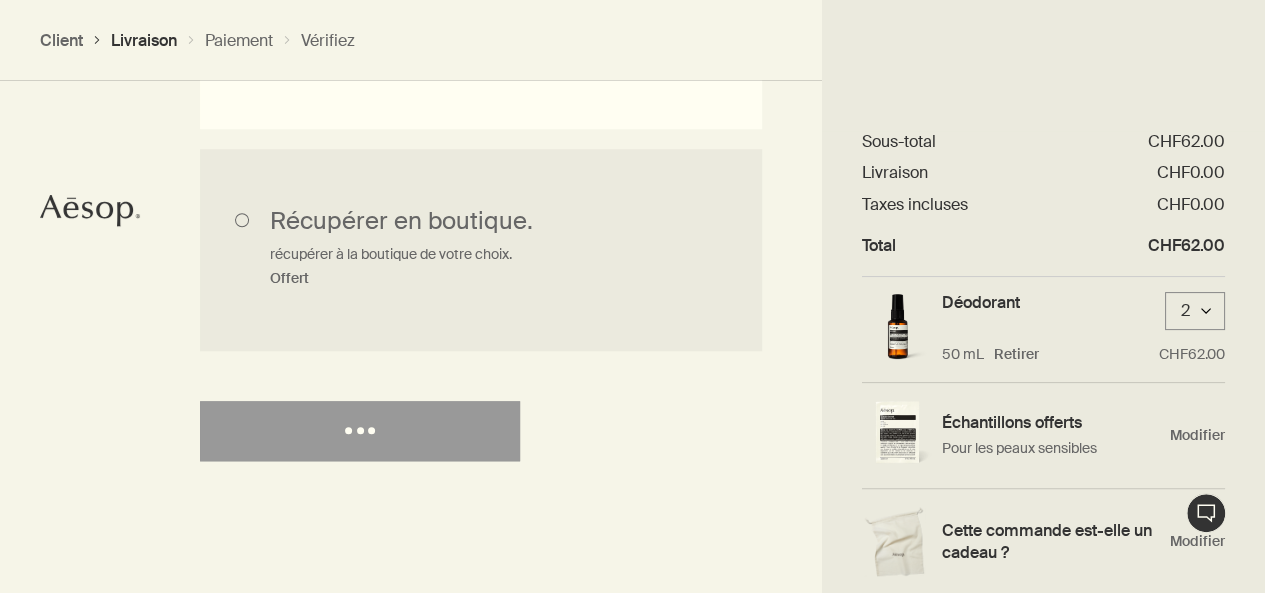 select on "CH" 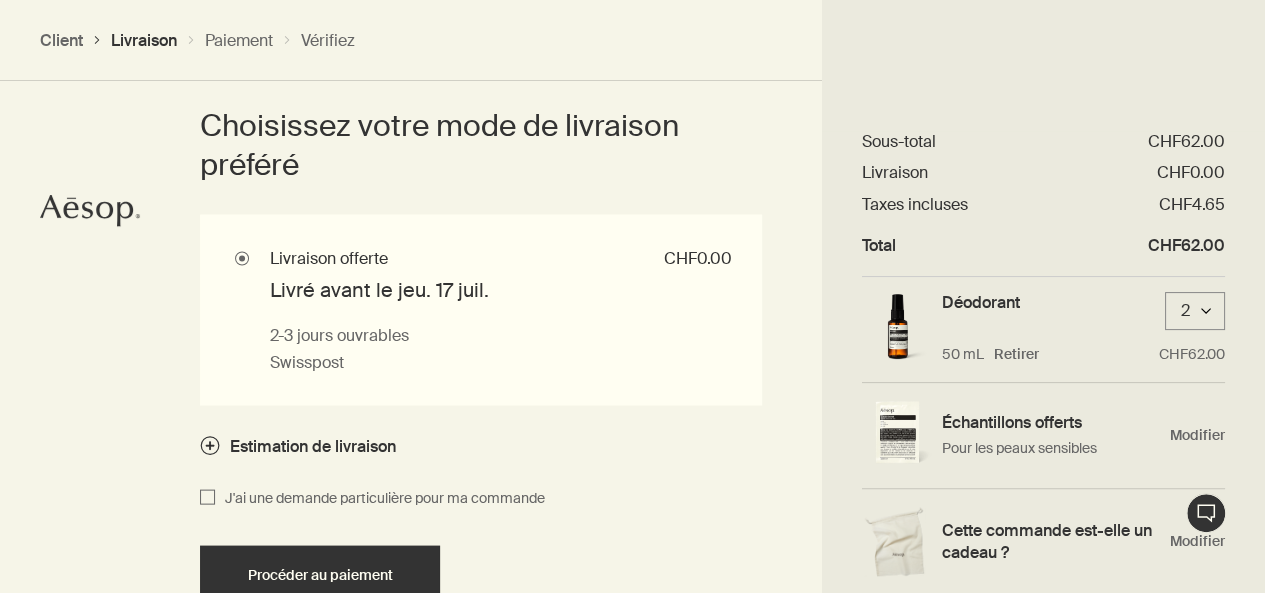 scroll, scrollTop: 1964, scrollLeft: 0, axis: vertical 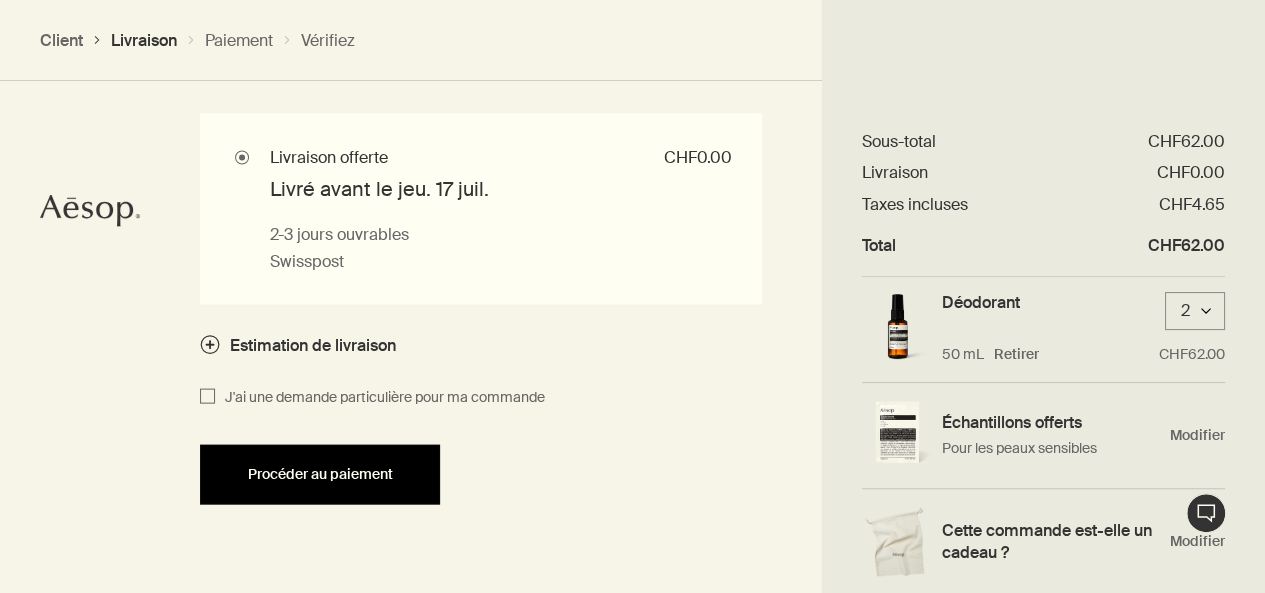 click on "Procéder au paiement" at bounding box center [320, 474] 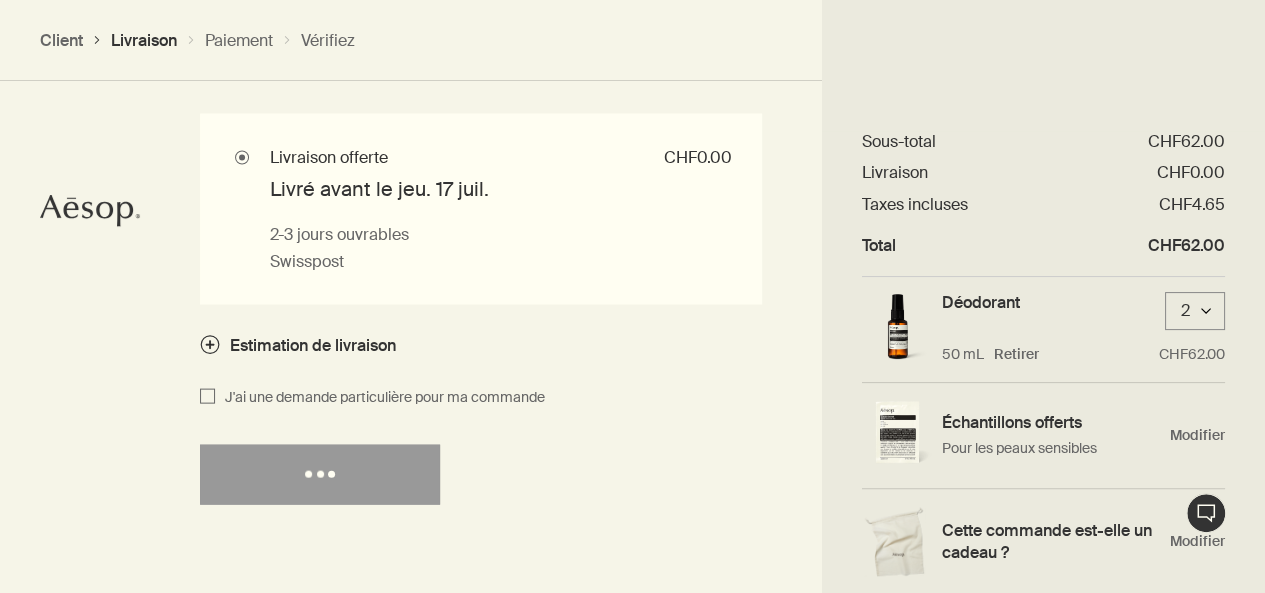 select on "CH" 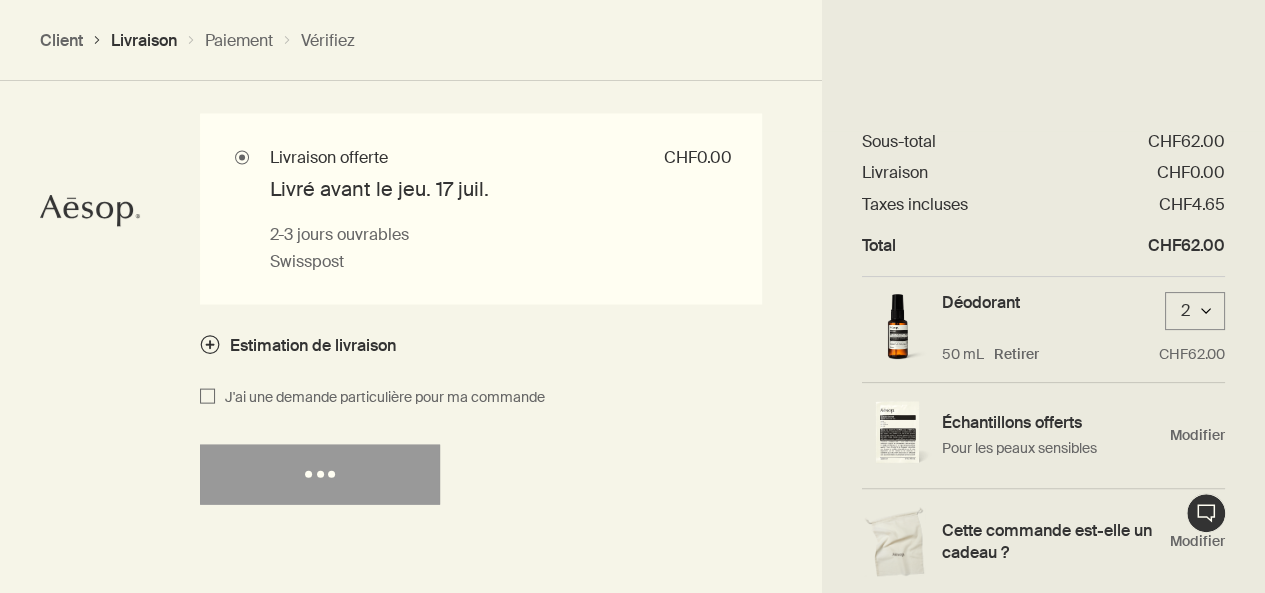 select on "CH" 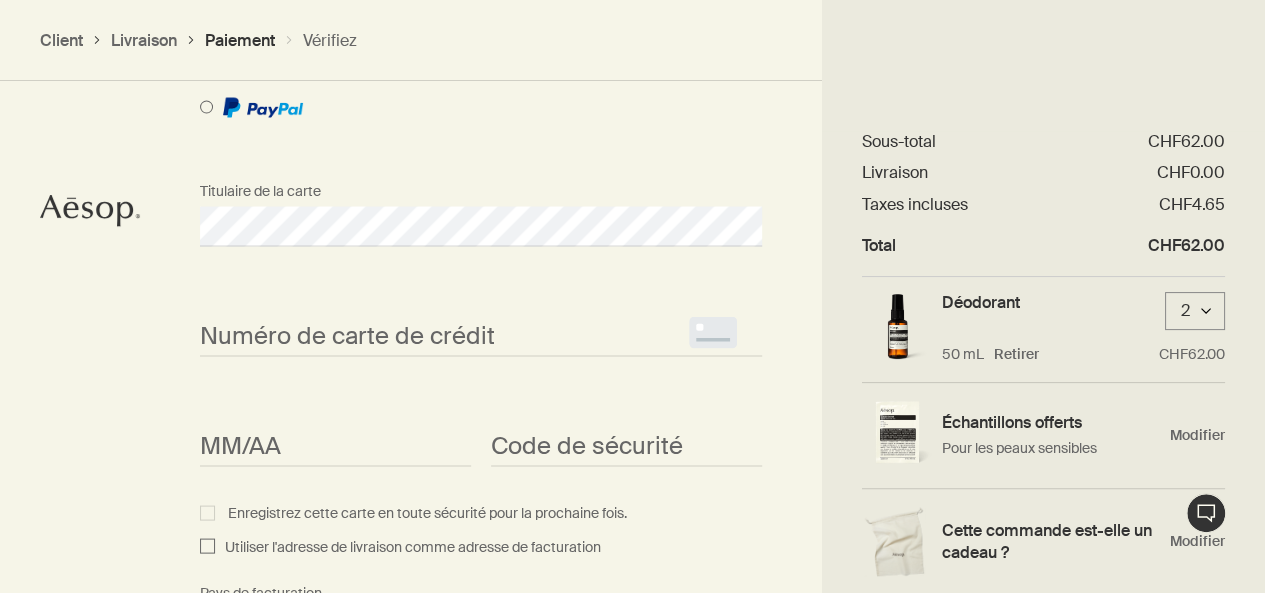 scroll, scrollTop: 1816, scrollLeft: 0, axis: vertical 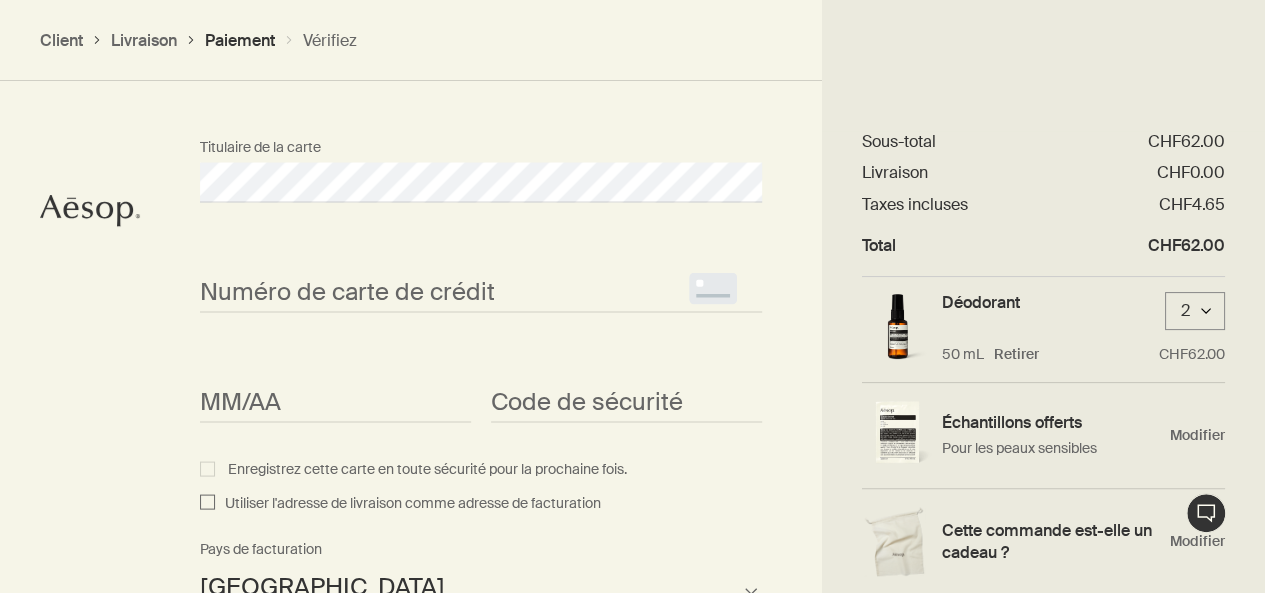 click on "Comment voulez-vous payer? Payer par carte de crédit Payer avec une carte-cadeau Titulaire de la carte Numéro de carte de crédit <p>Your browser does not support iframes.</p> MM/AA <p>Your browser does not support iframes.</p> Code de sécurité <p>Your browser does not support iframes.</p> Enregistrez cette carte en toute sécurité pour la prochaine fois. Utiliser l'adresse de livraison comme adresse de facturation Afghanistan Albanie Algérie Samoa américaine Andorra Angola Anguilla Antarctique Antigua-et-Barbuda Argentine Arménie Aruba Australie Autriche Azerbaïdjan Bahamas Bahreïn Bangladesh Barbade Bélarus Belgique Belize Bénin Bermudes Bhoutan Bolivie Bosnie-Herzégovine Botswana Brésil Territoire britannique de l'océan Indien Îles Vierges britanniques Brunei Darussalam Bulgarie Burkina Faso Burundi Cambodge Cameroun Canada Cap-Vert Îles Caïmans République centrafricaine Tchad Chili Chine Île Christmas Îles Cocos Colombie Comores Îles Cook Costa Rica Croatie Cuba Curaçao Chypre Fidji" at bounding box center (481, 532) 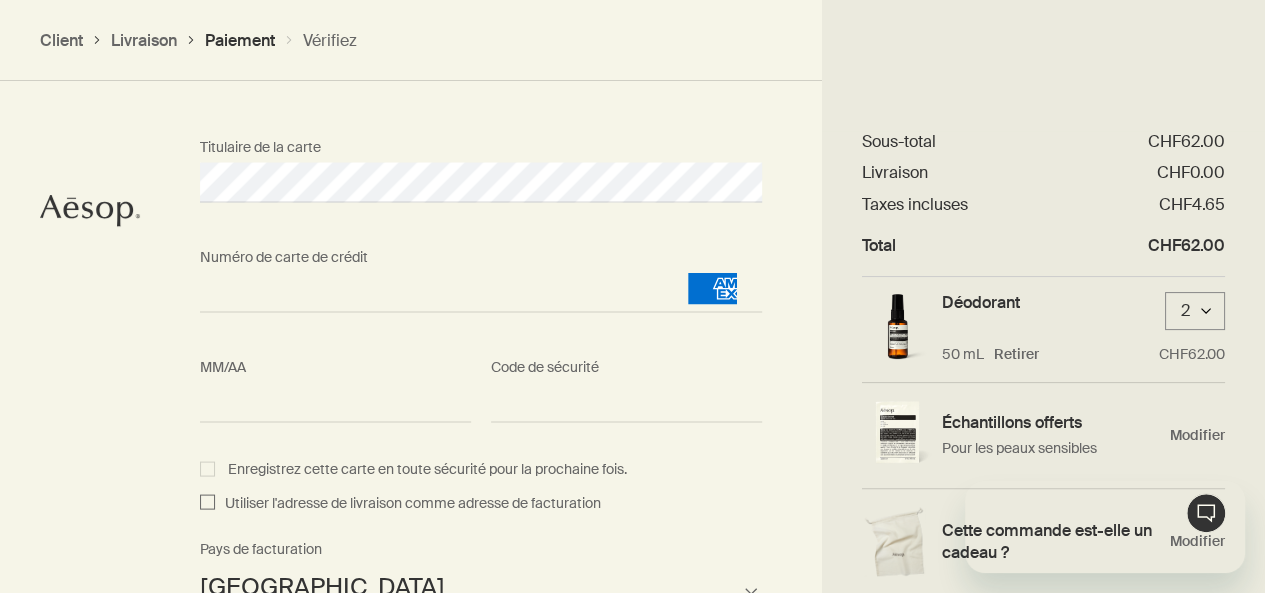 scroll, scrollTop: 0, scrollLeft: 0, axis: both 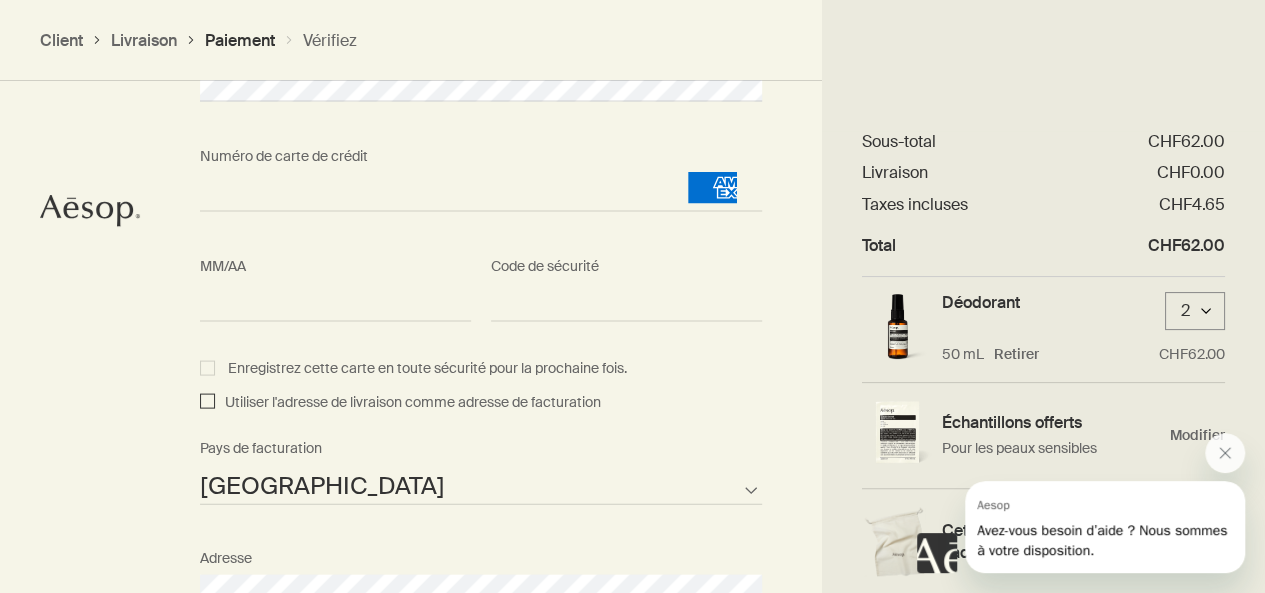click on "Utiliser l'adresse de livraison comme adresse de facturation" at bounding box center [207, 403] 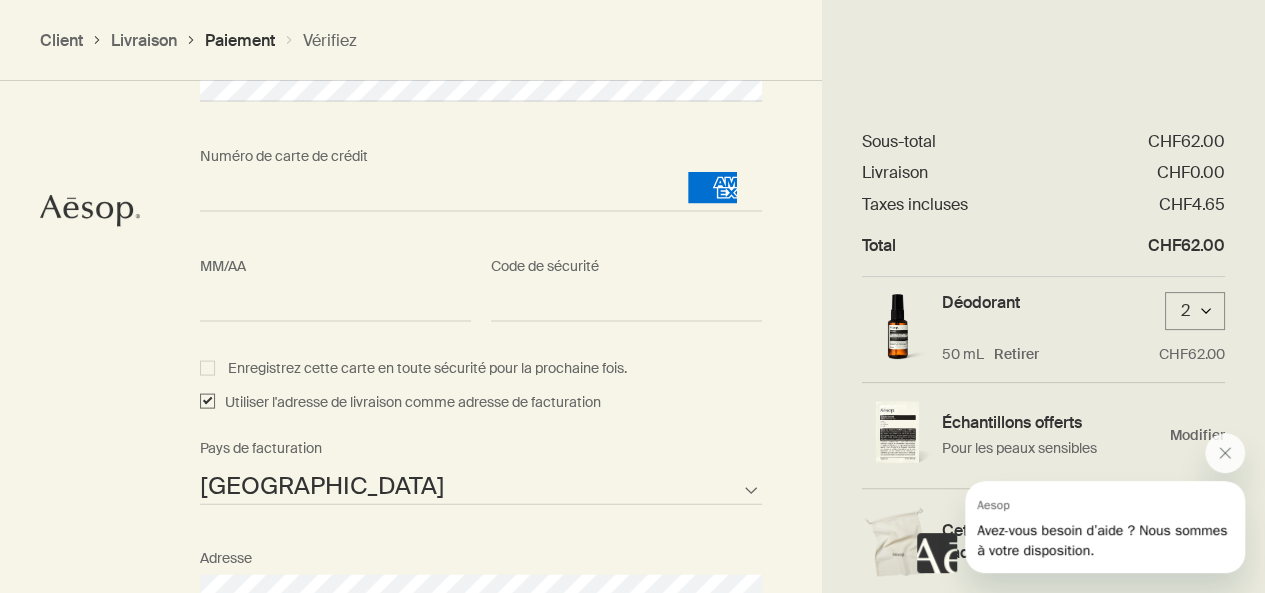 checkbox on "true" 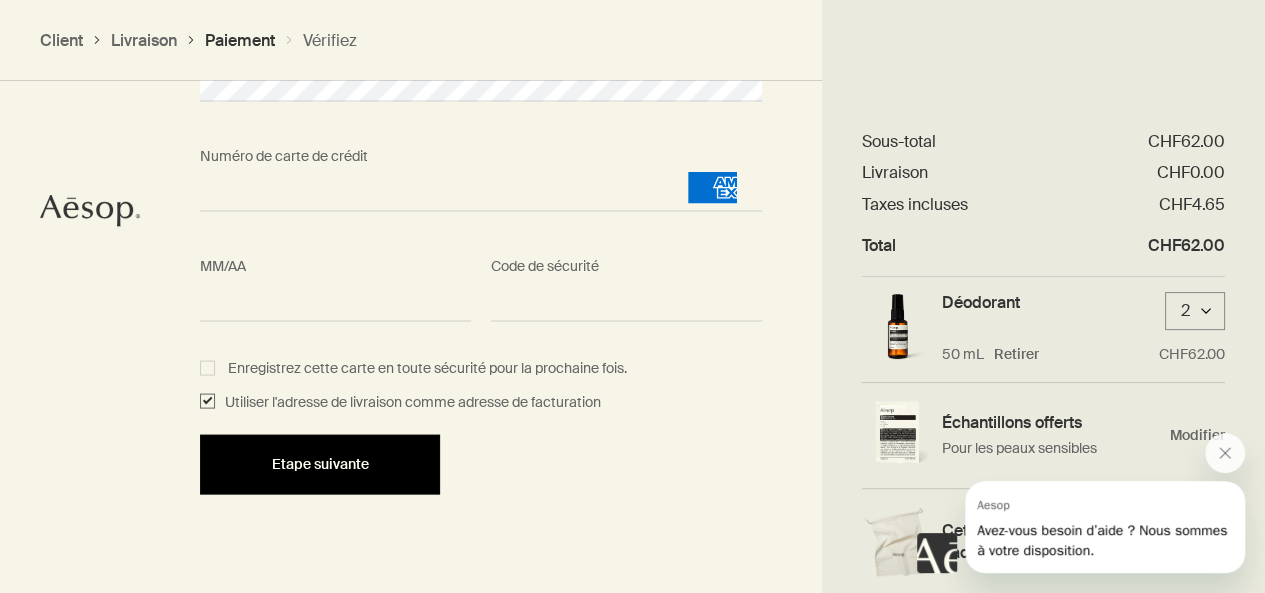 click on "Etape suivante" at bounding box center [320, 464] 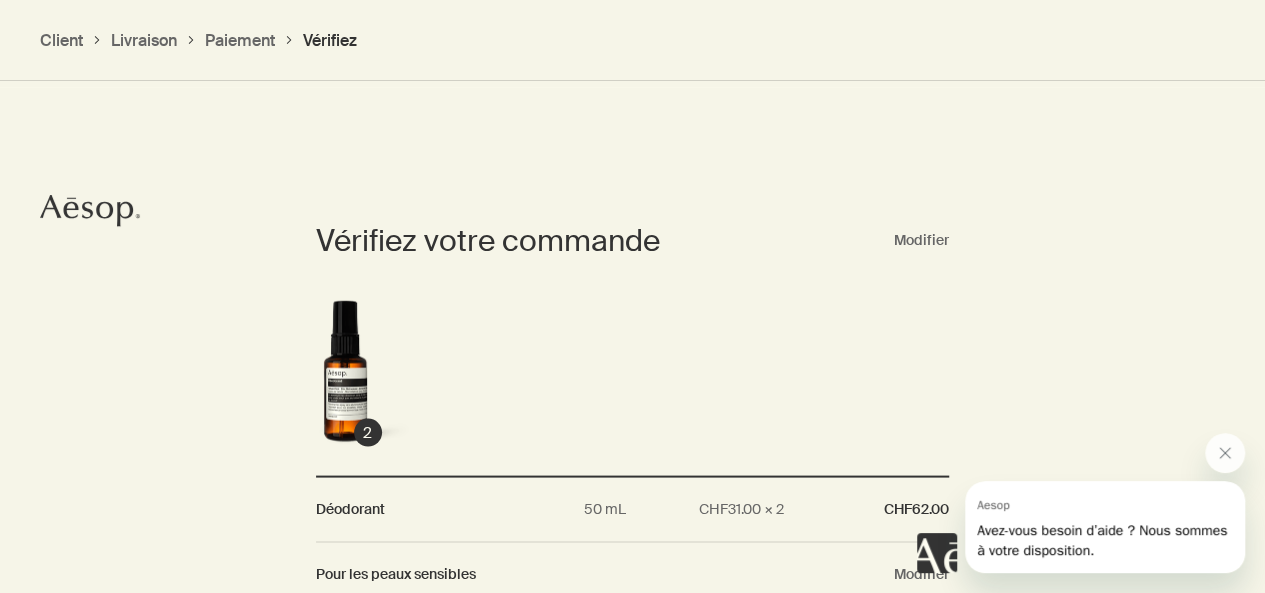 scroll, scrollTop: 1792, scrollLeft: 0, axis: vertical 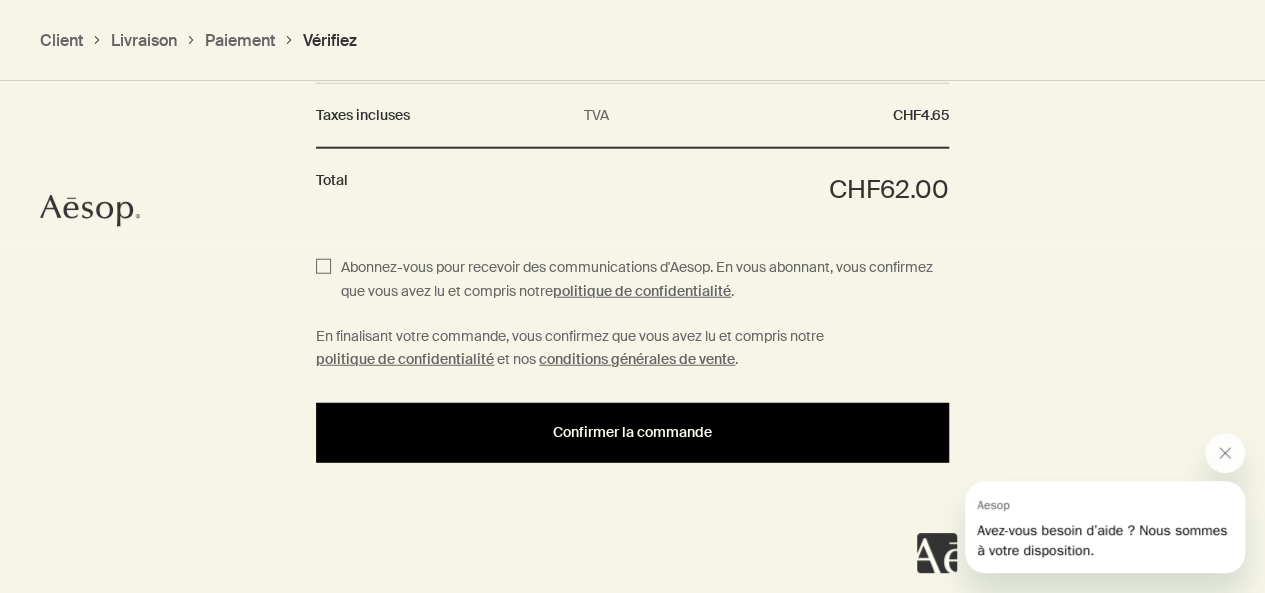 click on "Confirmer la commande" at bounding box center [632, 432] 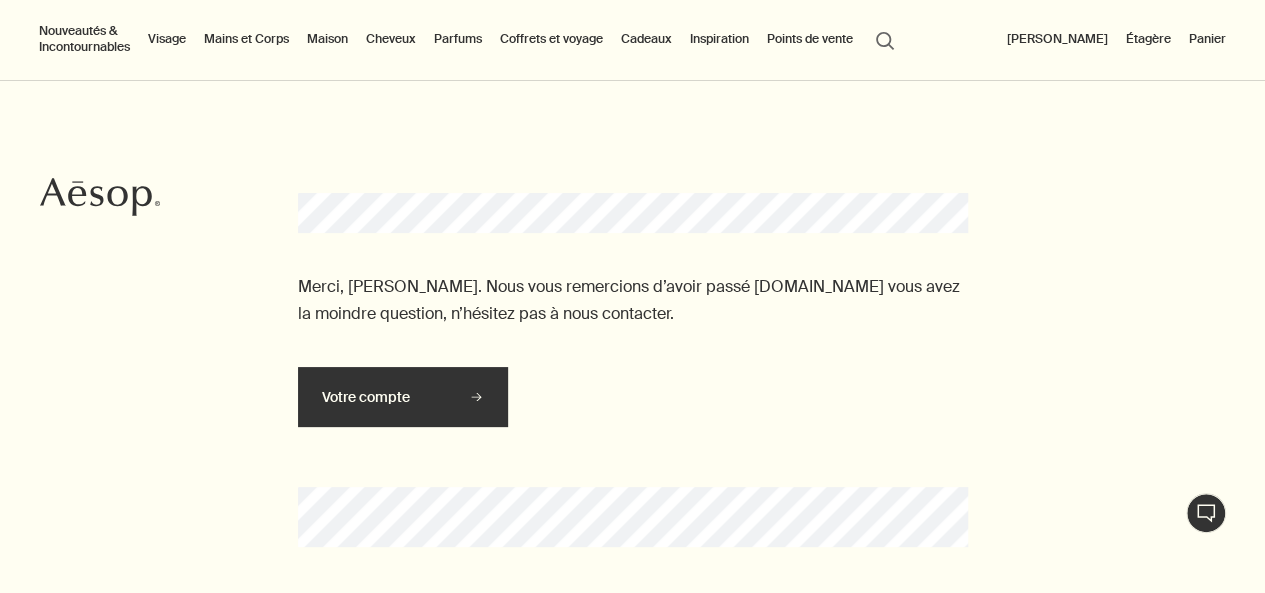 scroll, scrollTop: 222, scrollLeft: 0, axis: vertical 